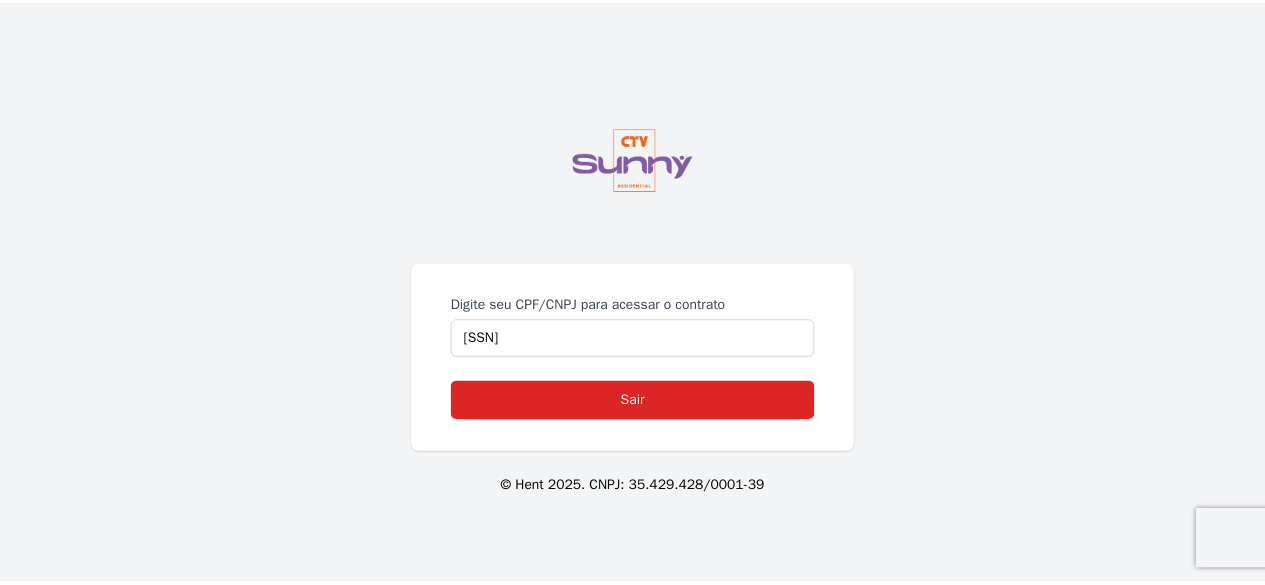 scroll, scrollTop: 0, scrollLeft: 0, axis: both 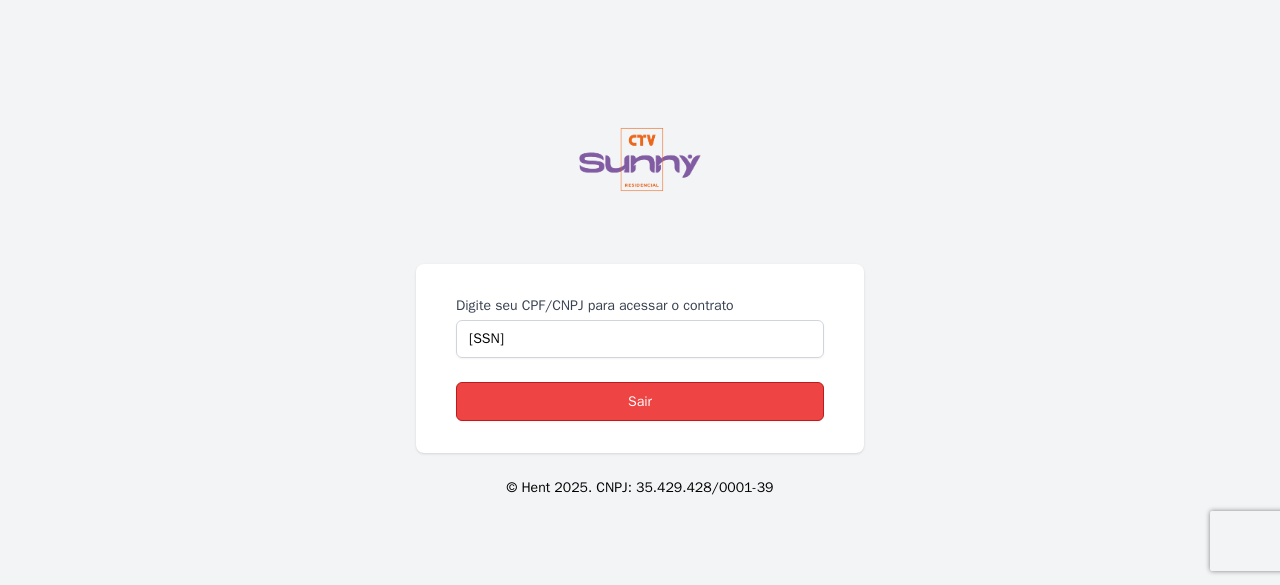 click on "Sair" at bounding box center (640, 401) 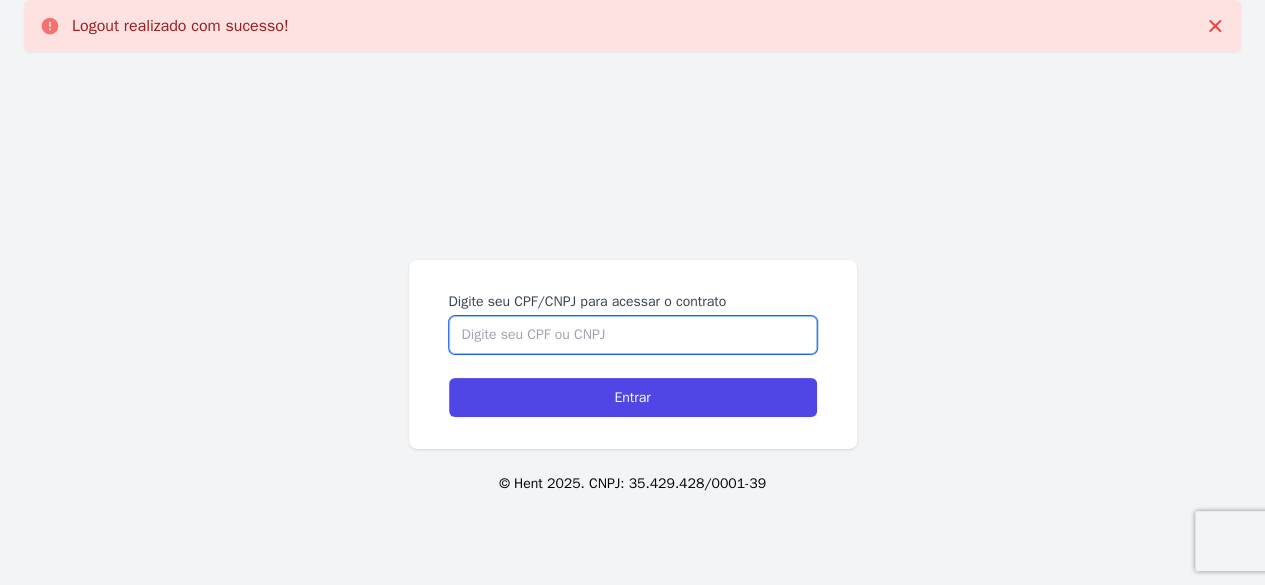 click on "Digite seu CPF/CNPJ para acessar o contrato" at bounding box center [633, 335] 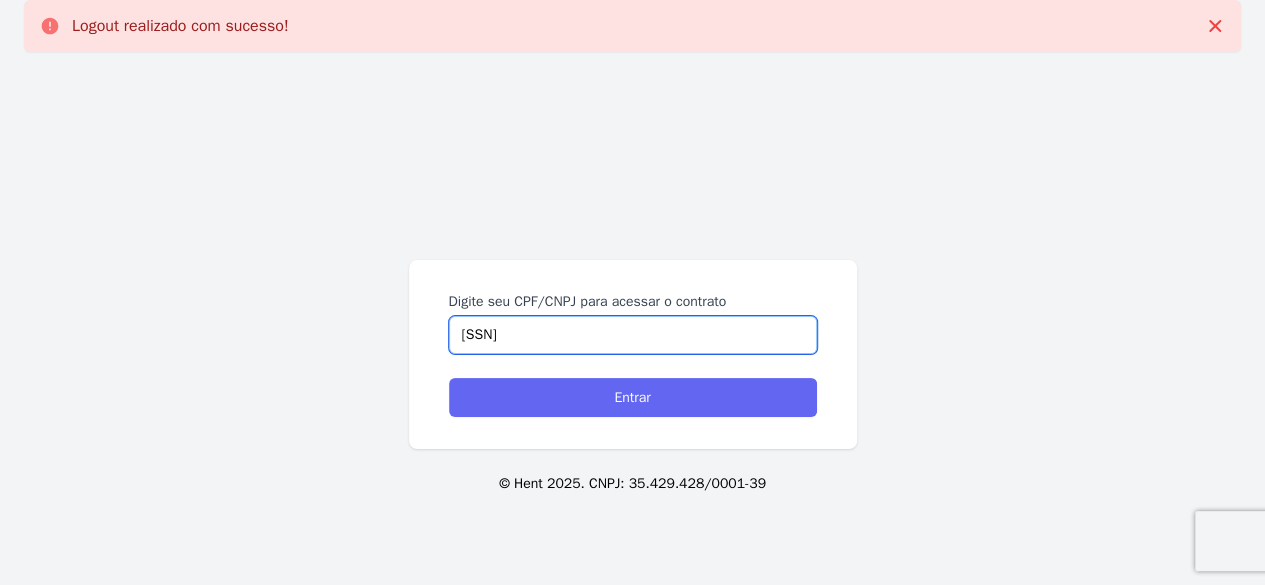 type on "[PHONE]" 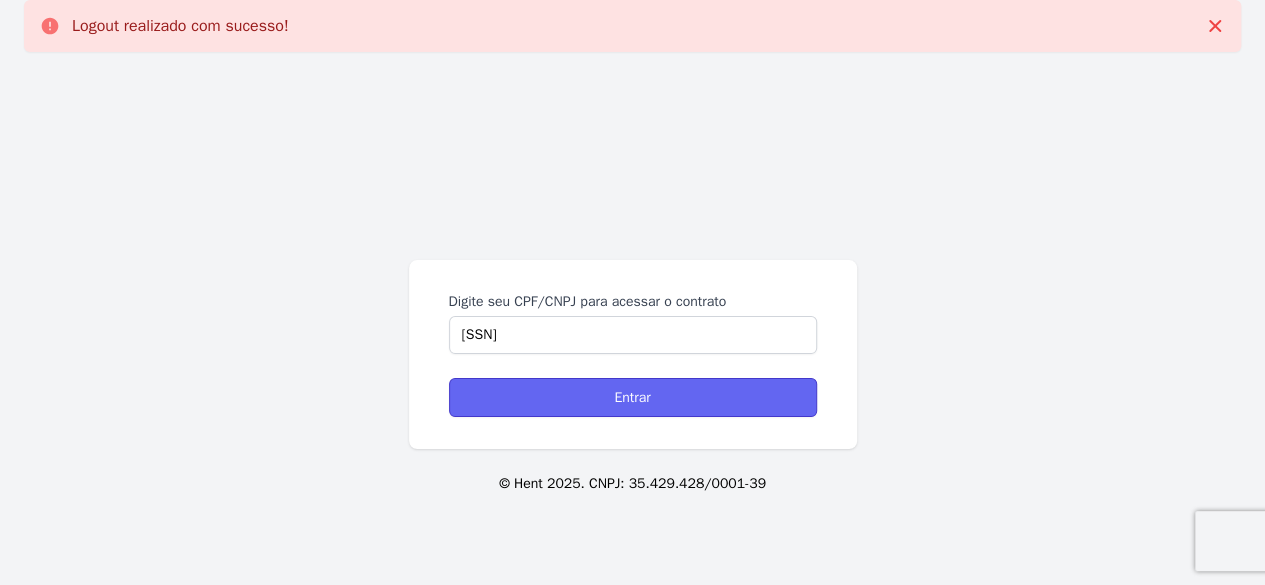click on "Entrar" at bounding box center [633, 397] 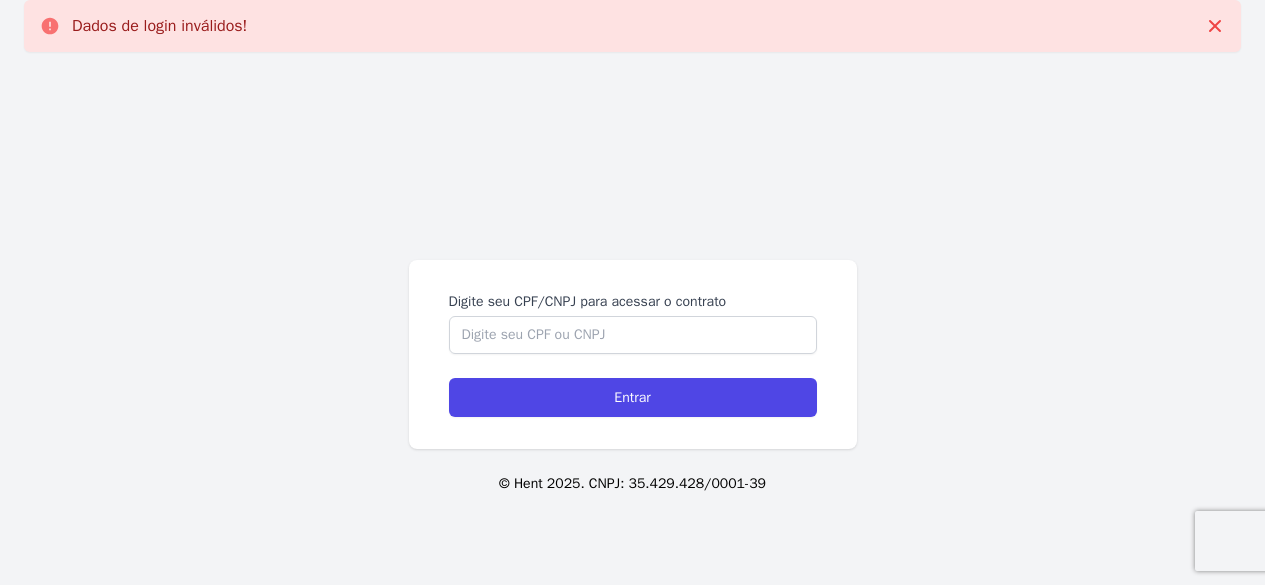 scroll, scrollTop: 0, scrollLeft: 0, axis: both 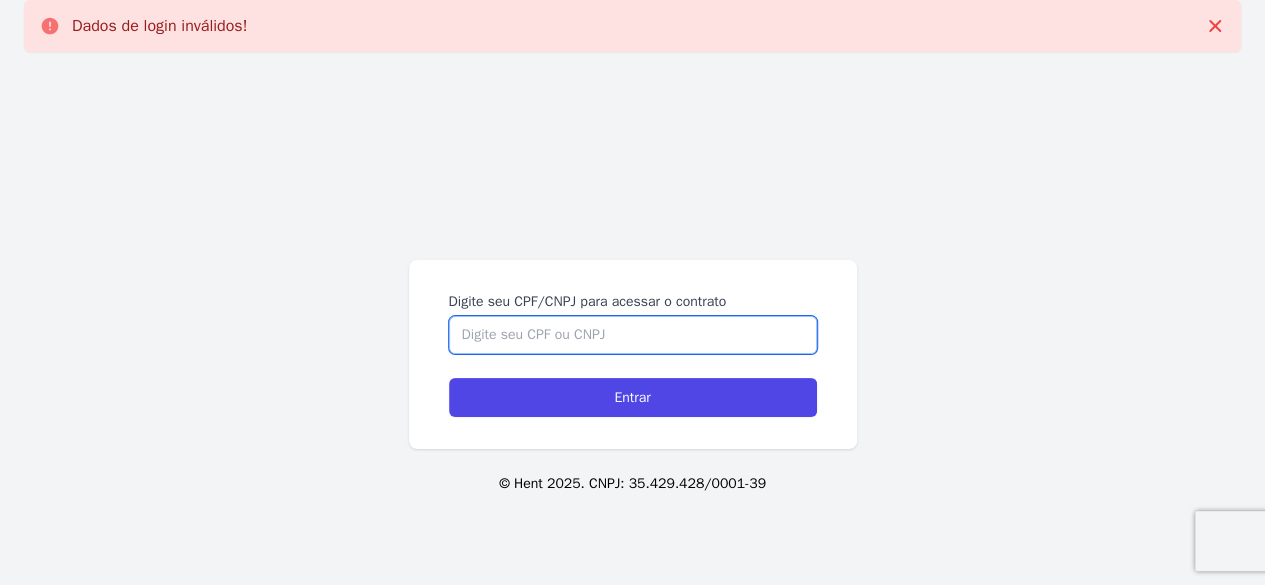 click on "Digite seu CPF/CNPJ para acessar o contrato" at bounding box center [633, 335] 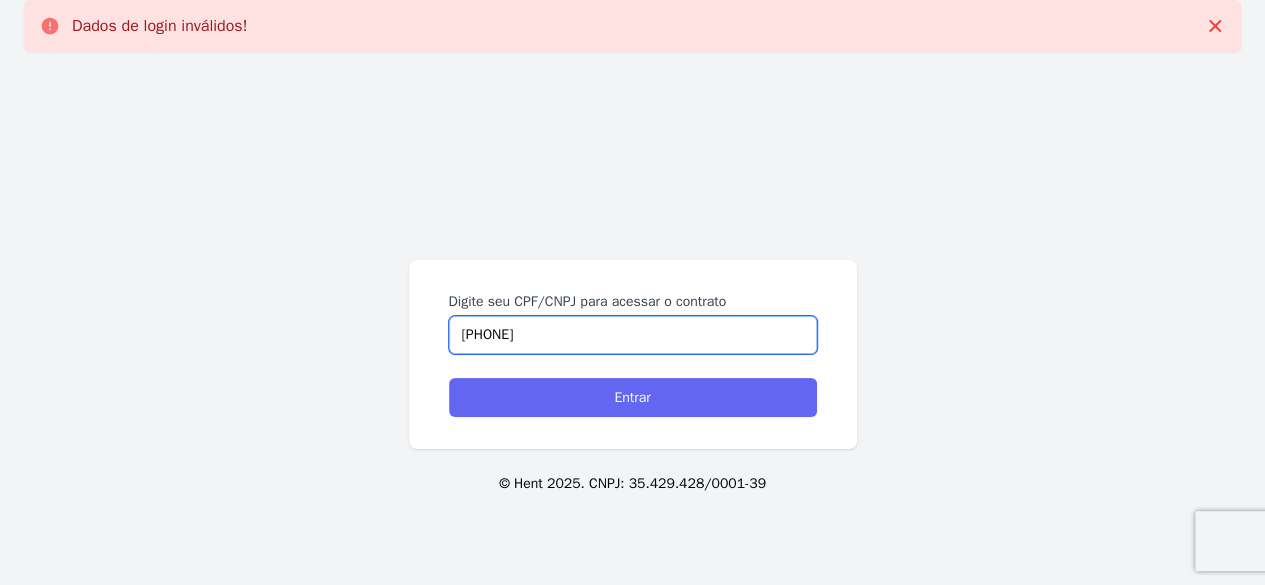 type on "[PHONE]" 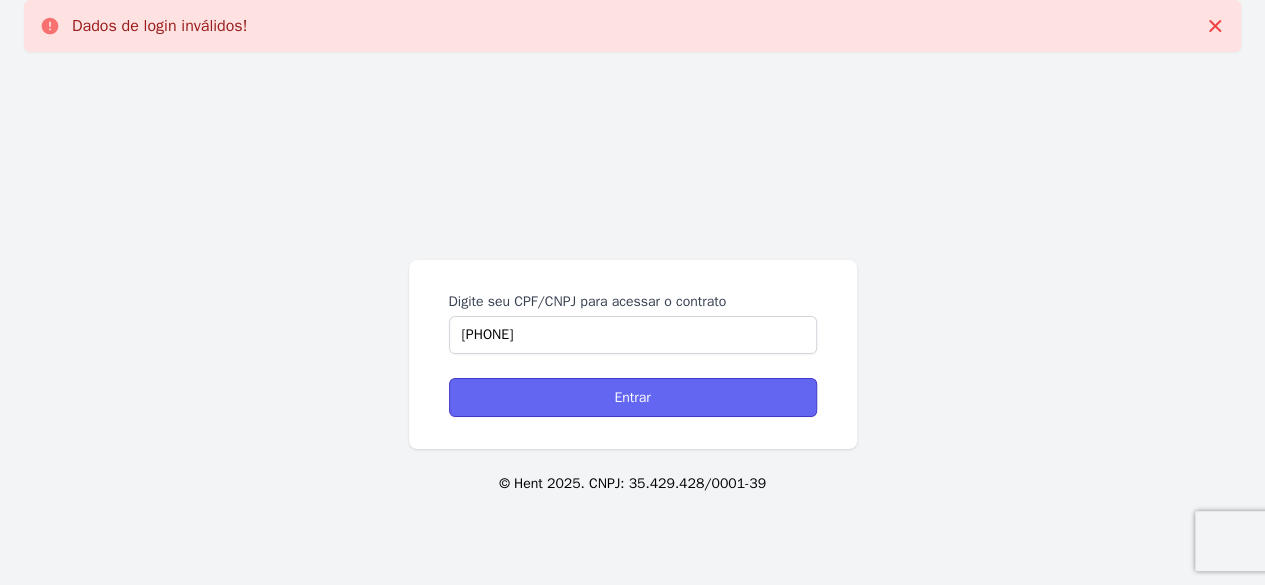 click on "Entrar" at bounding box center [633, 397] 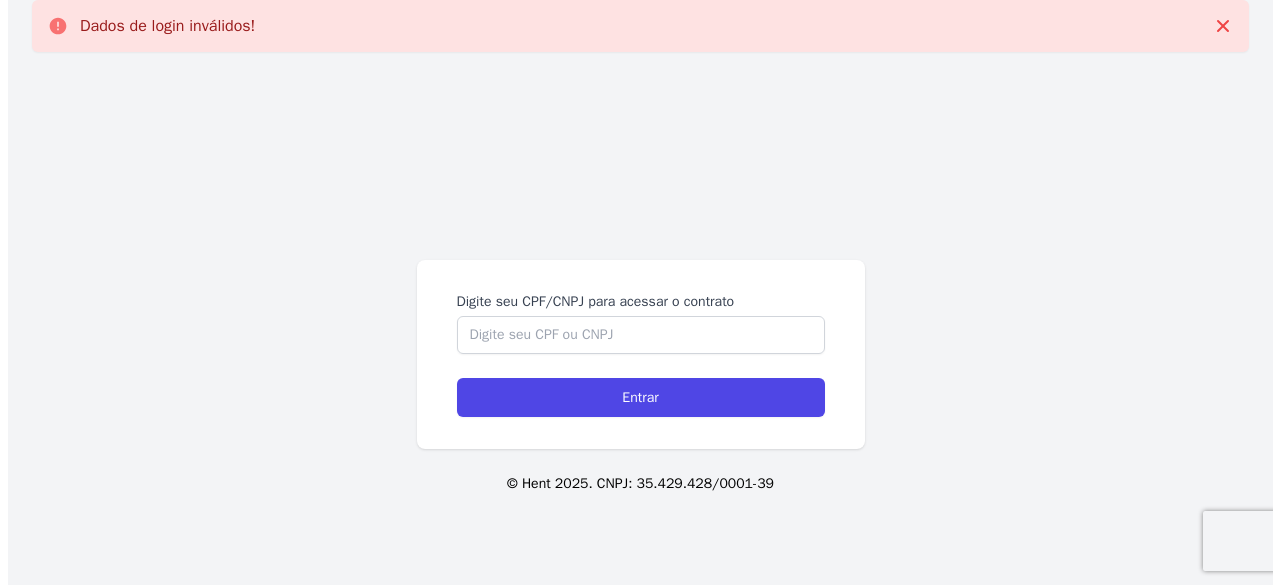 scroll, scrollTop: 0, scrollLeft: 0, axis: both 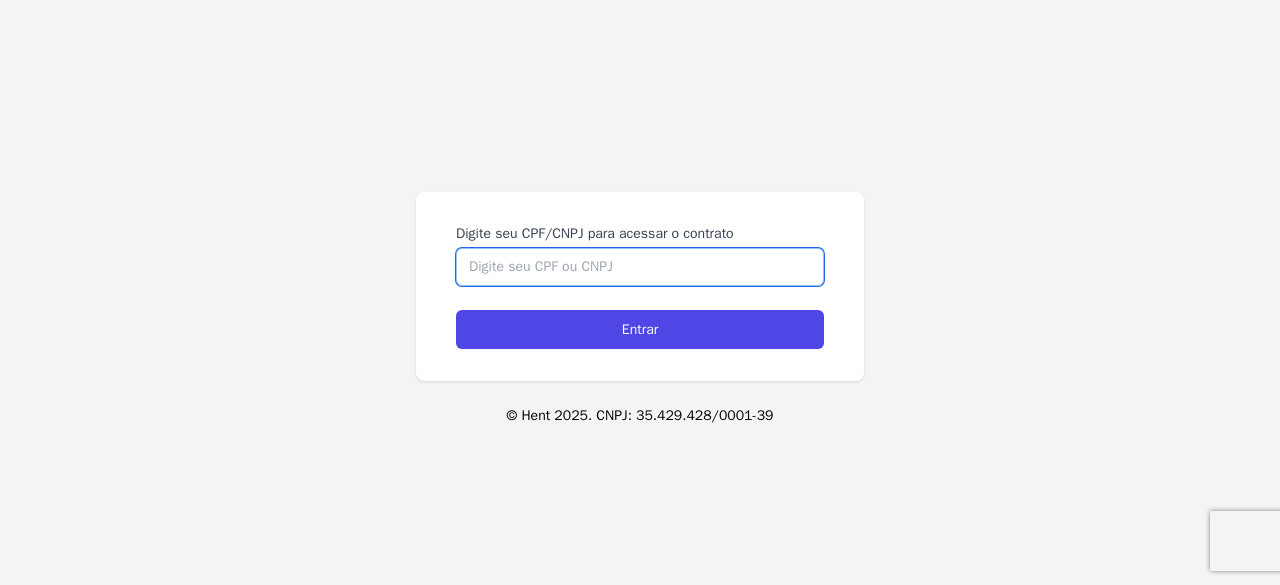click on "Digite seu CPF/CNPJ para acessar o contrato" at bounding box center (640, 267) 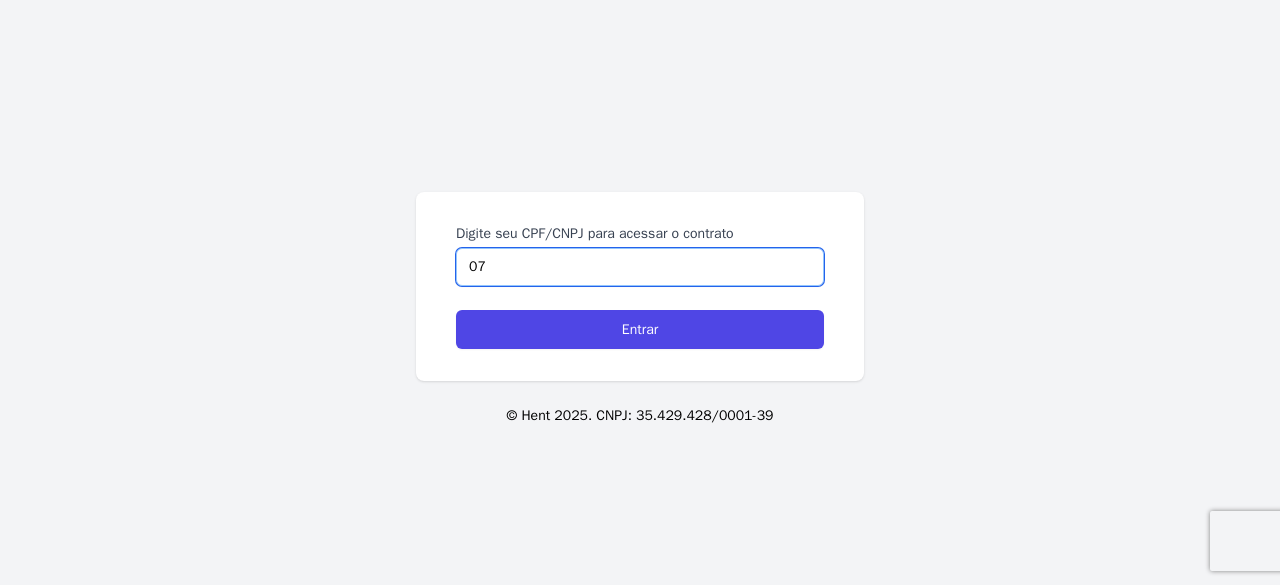 type on "0" 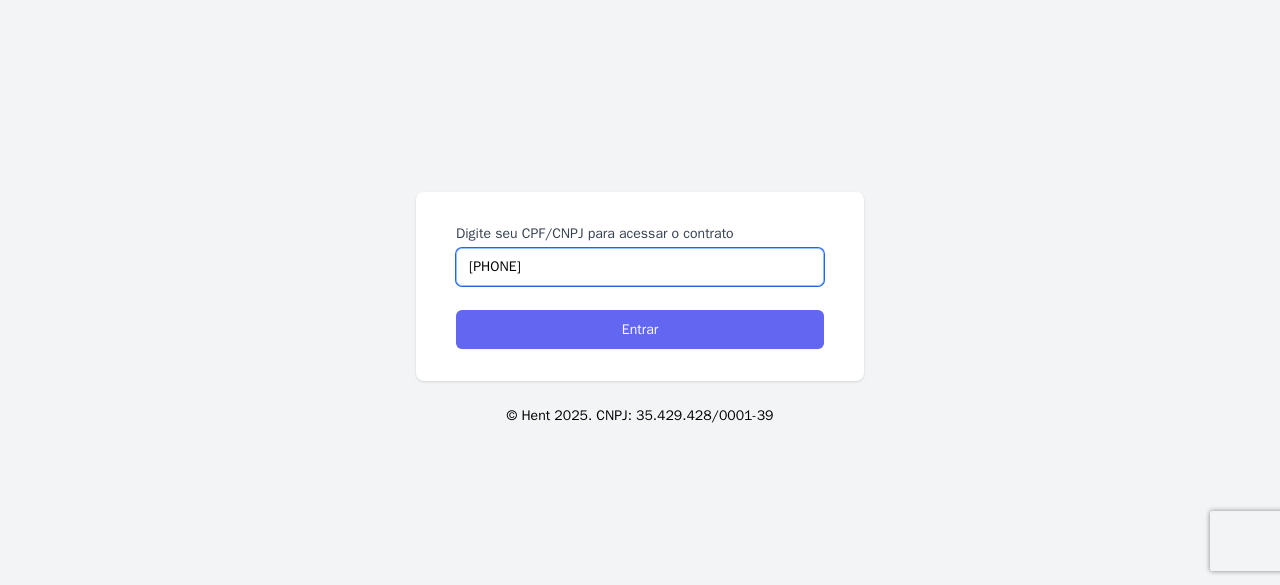 type on "[PHONE]" 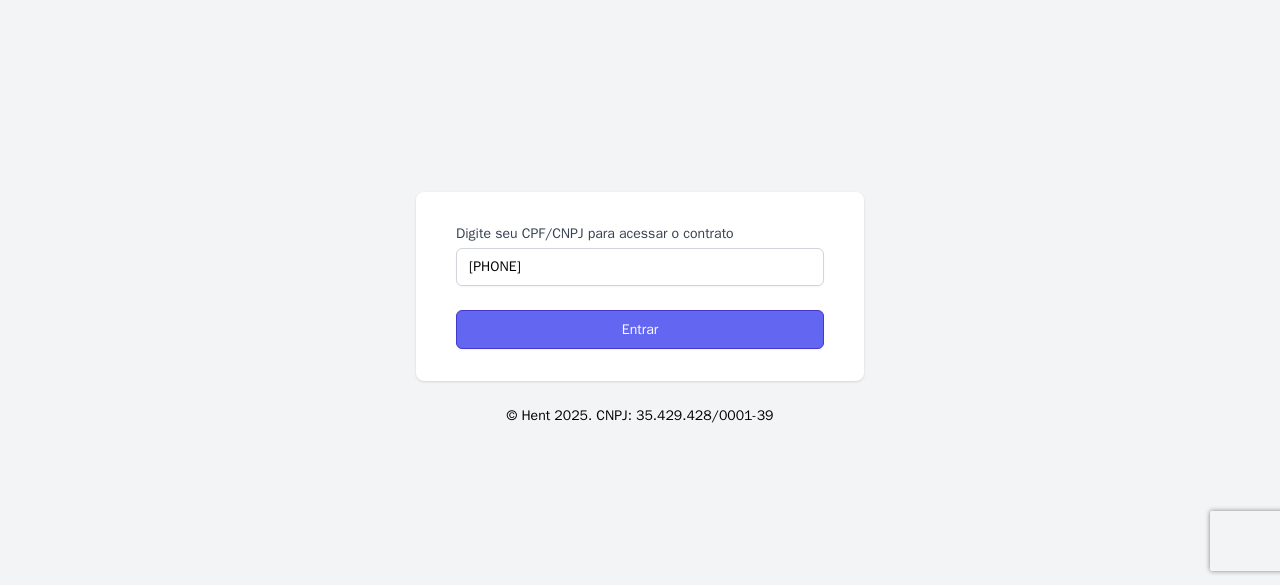 click on "Entrar" at bounding box center [640, 329] 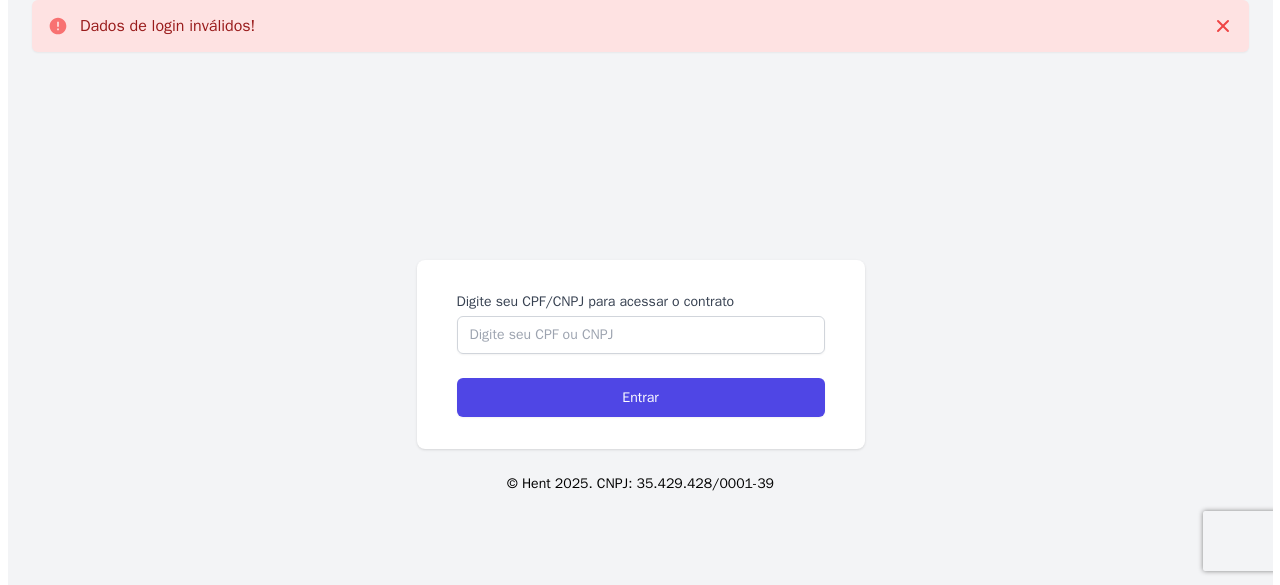 scroll, scrollTop: 0, scrollLeft: 0, axis: both 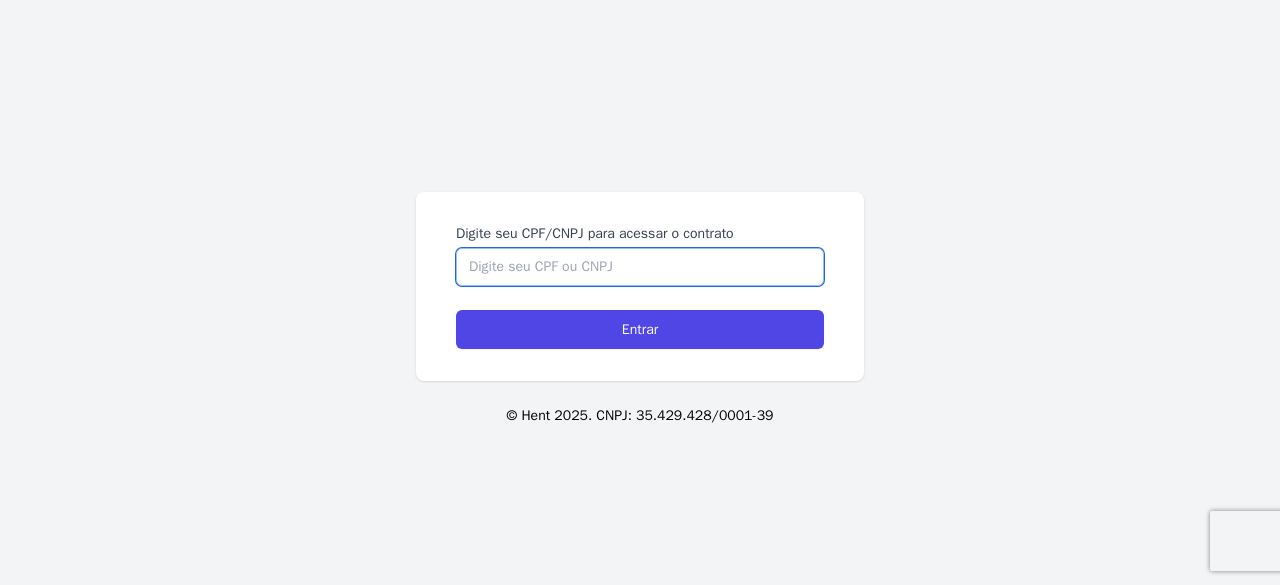 click on "Digite seu CPF/CNPJ para acessar o contrato" at bounding box center [640, 267] 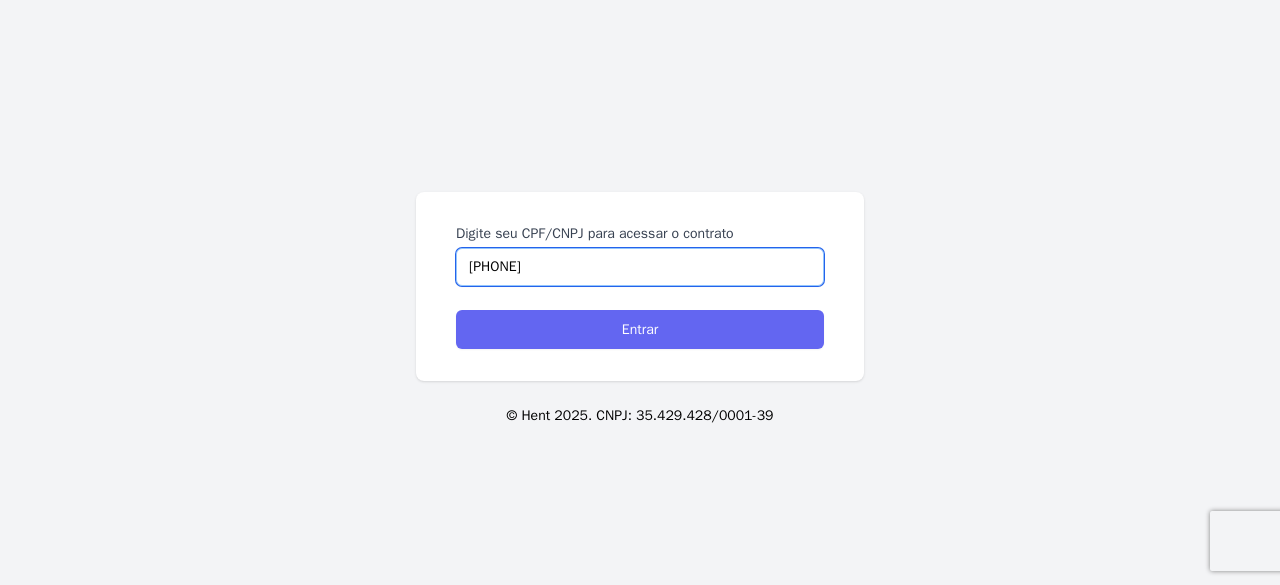 type on "[PHONE]" 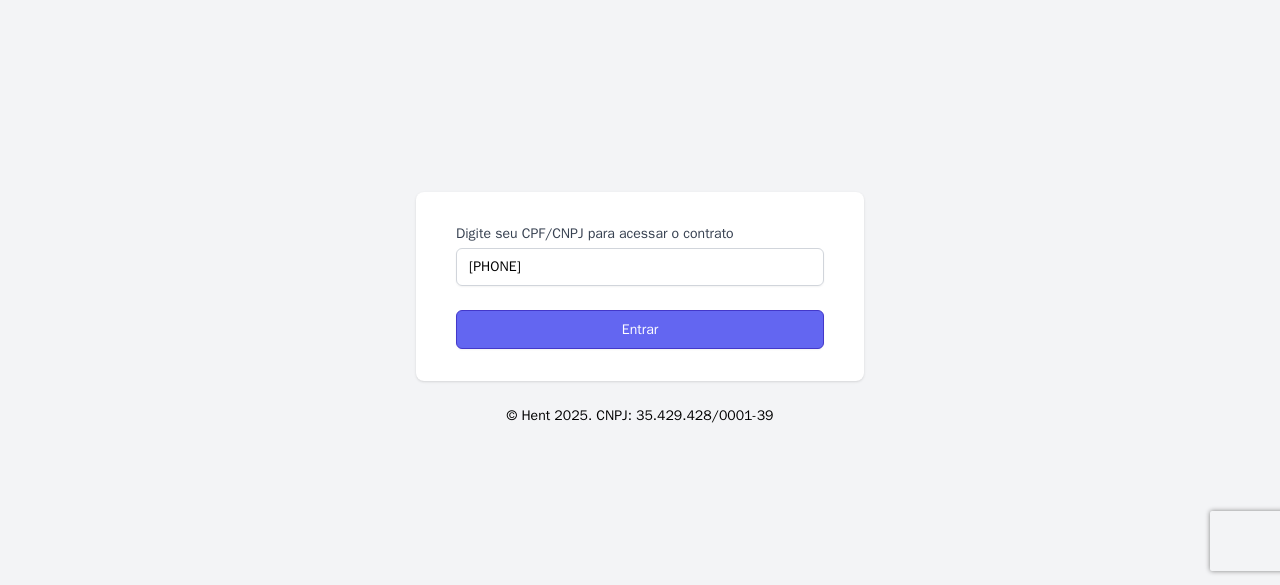 click on "Entrar" at bounding box center [640, 329] 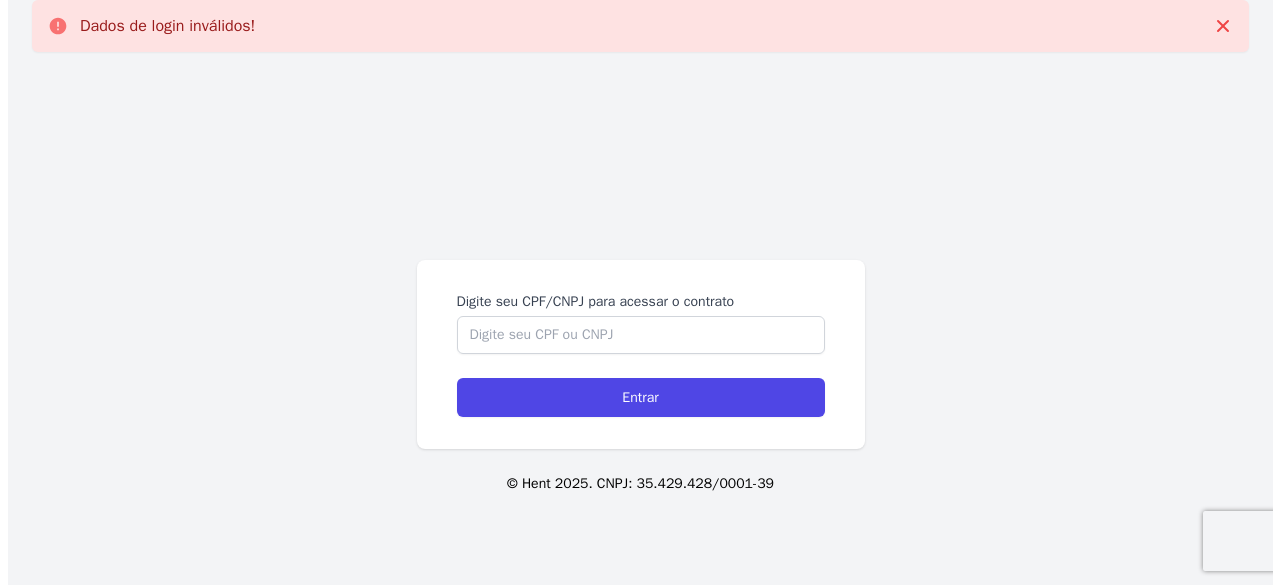 scroll, scrollTop: 0, scrollLeft: 0, axis: both 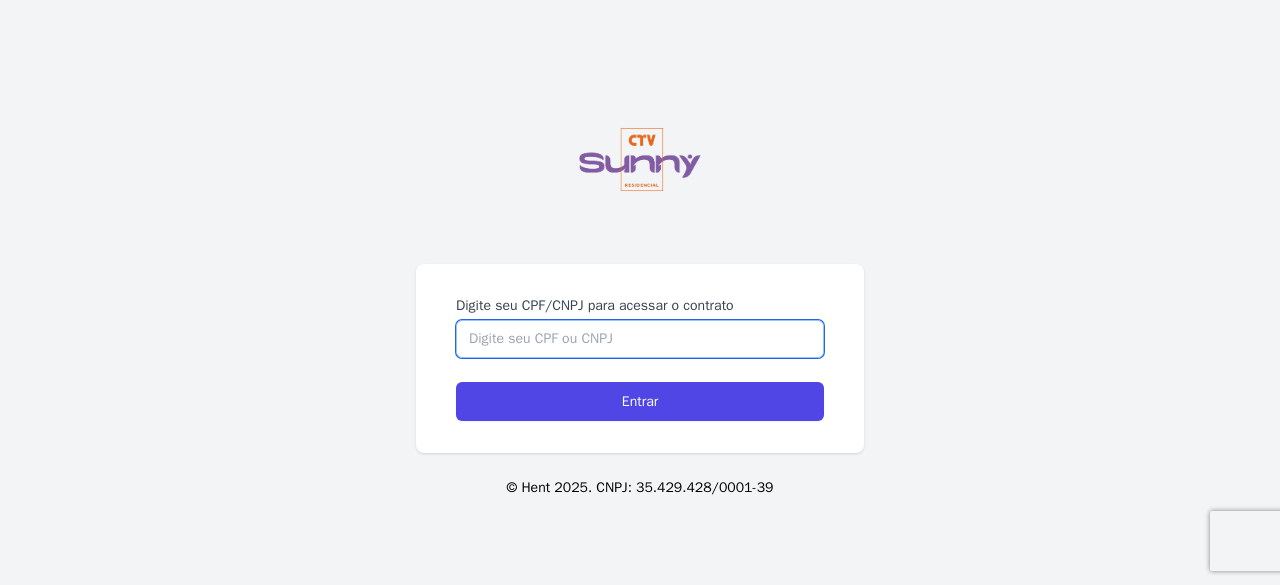 click on "Digite seu CPF/CNPJ para acessar o contrato" at bounding box center (640, 339) 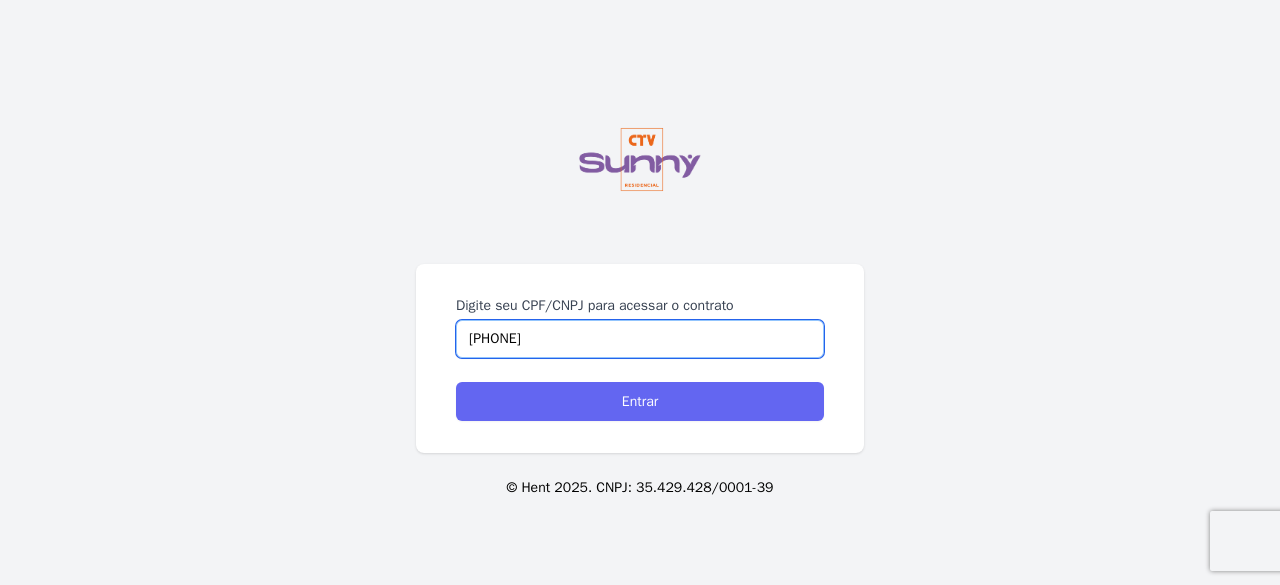 type on "07387619409" 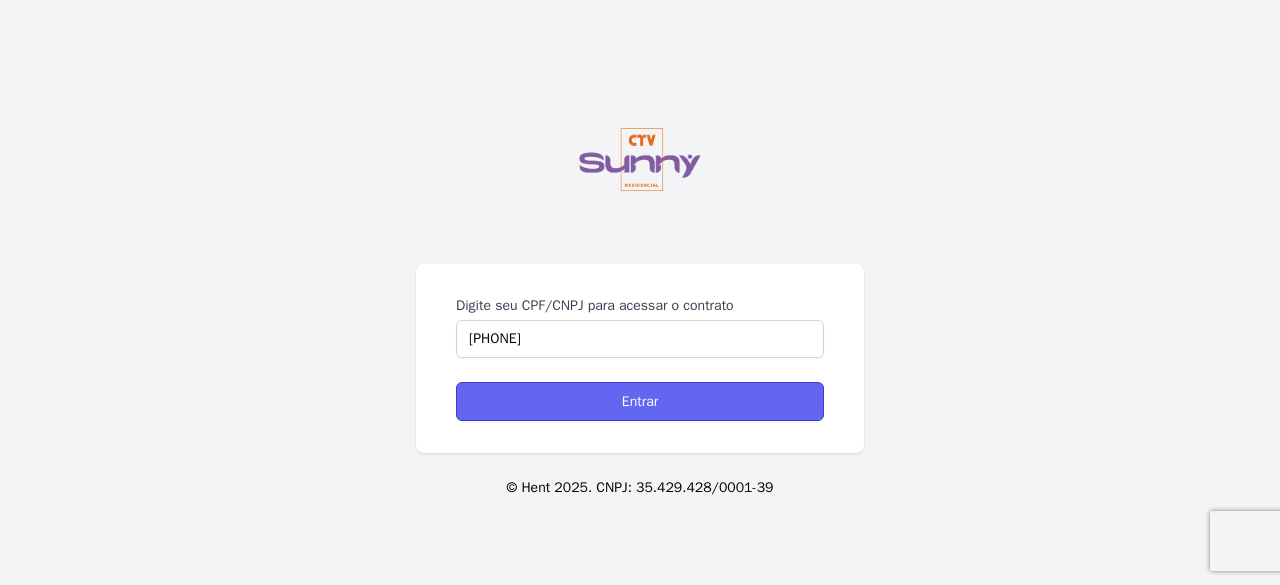 click on "Entrar" at bounding box center [640, 401] 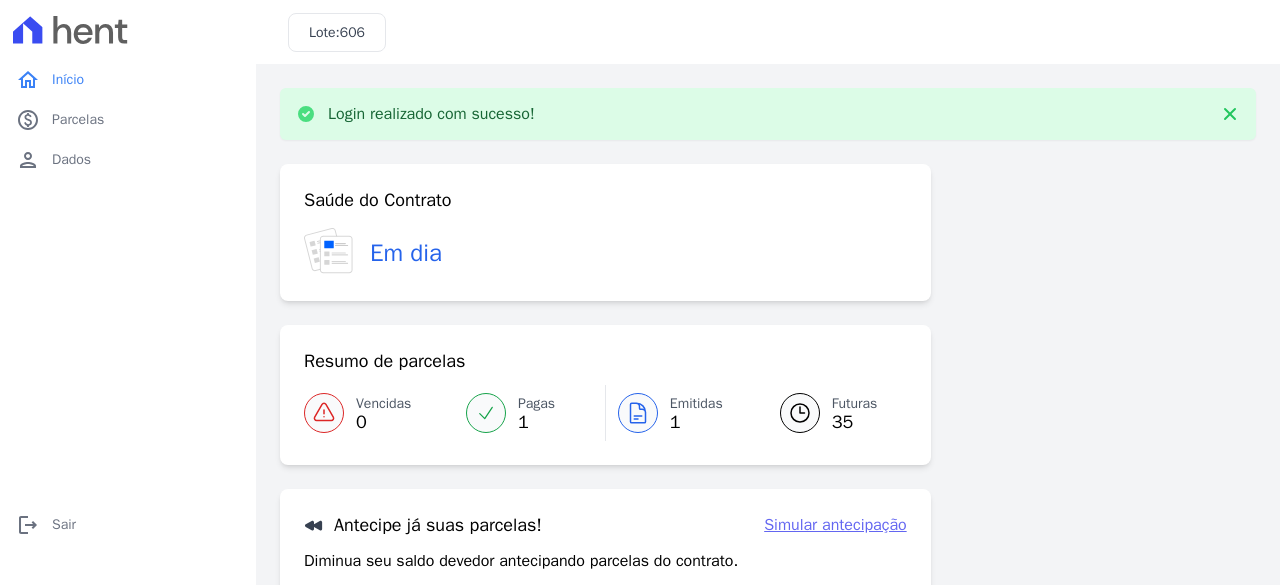 scroll, scrollTop: 0, scrollLeft: 0, axis: both 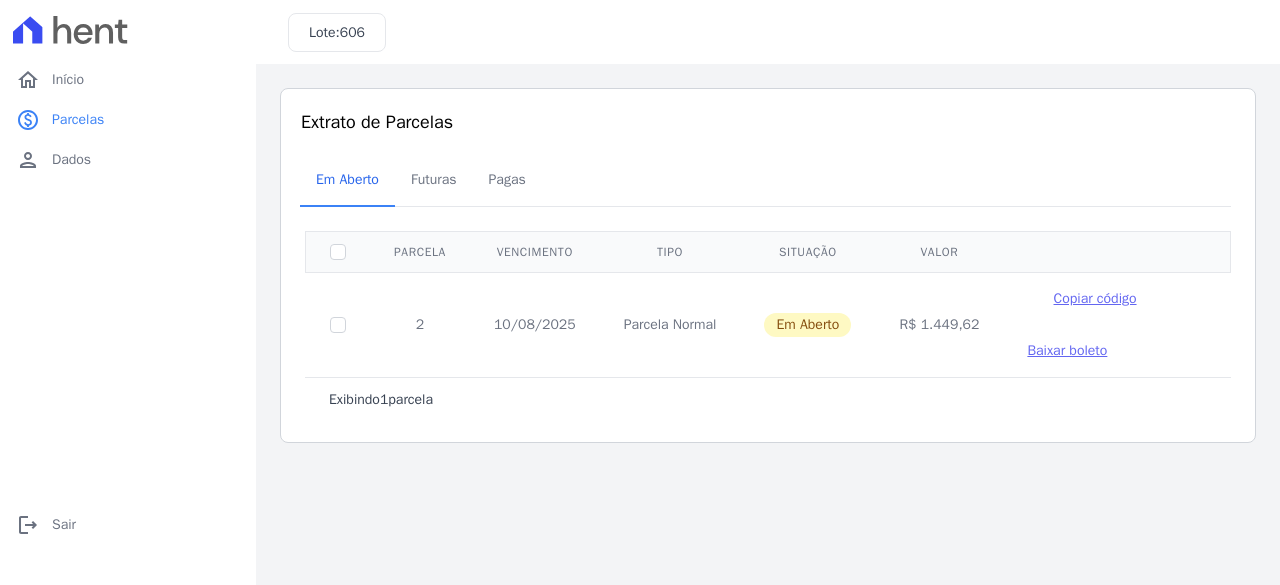 click on "Baixar boleto" at bounding box center (1067, 350) 